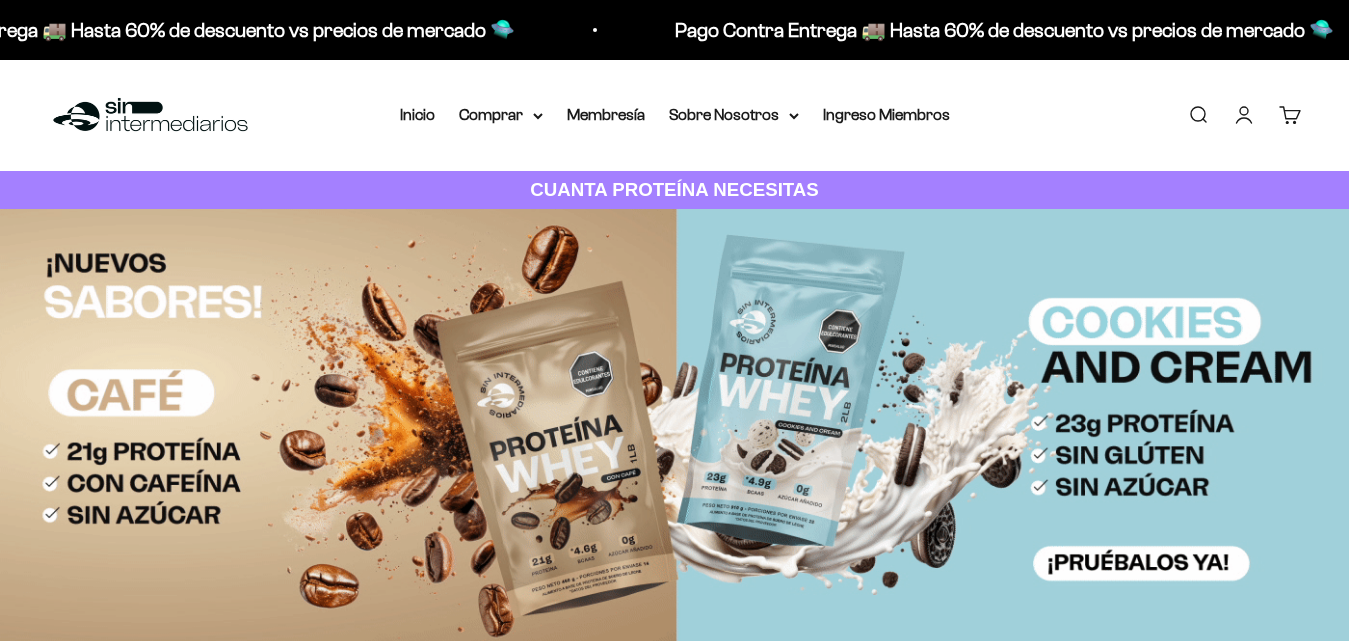 scroll, scrollTop: 0, scrollLeft: 0, axis: both 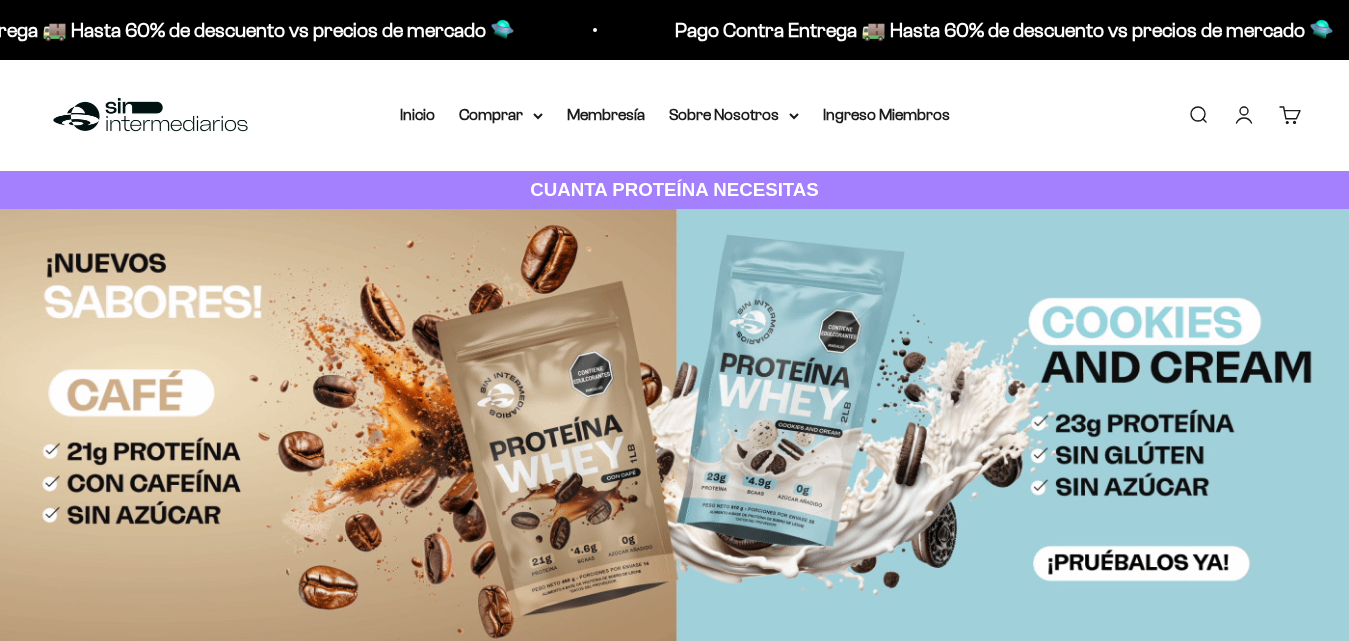 click on "Iniciar sesión" at bounding box center [1244, 115] 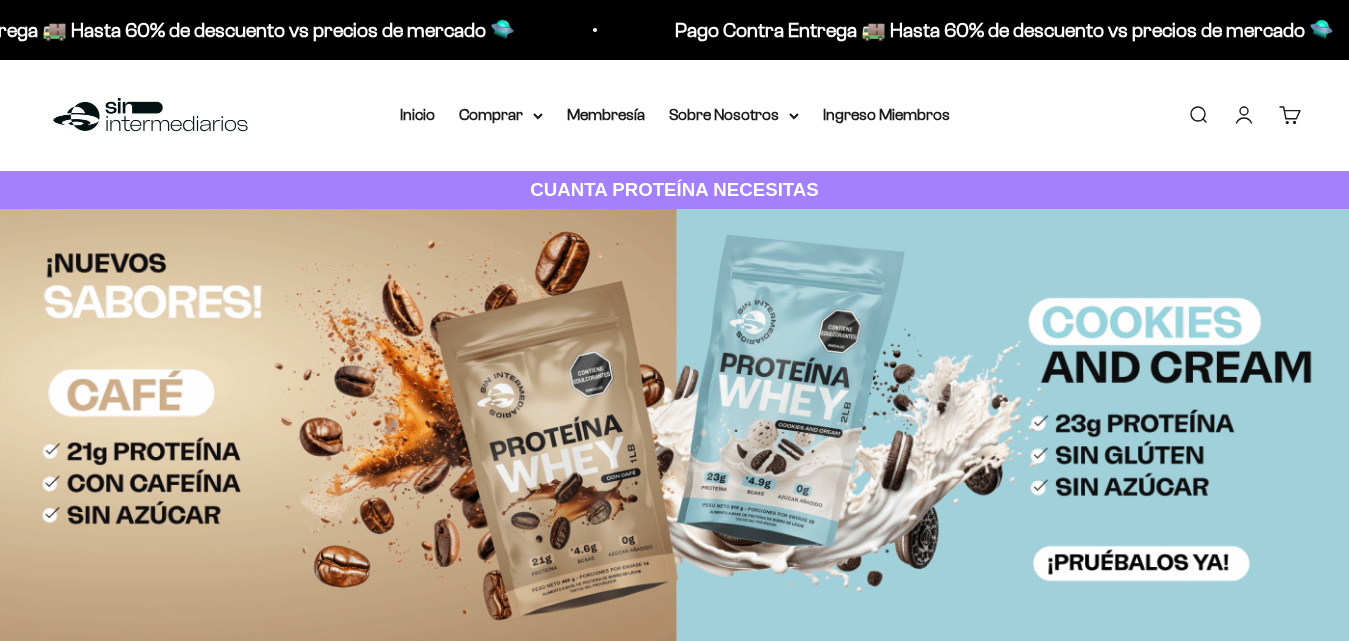 click on "Iniciar sesión" at bounding box center (1244, 115) 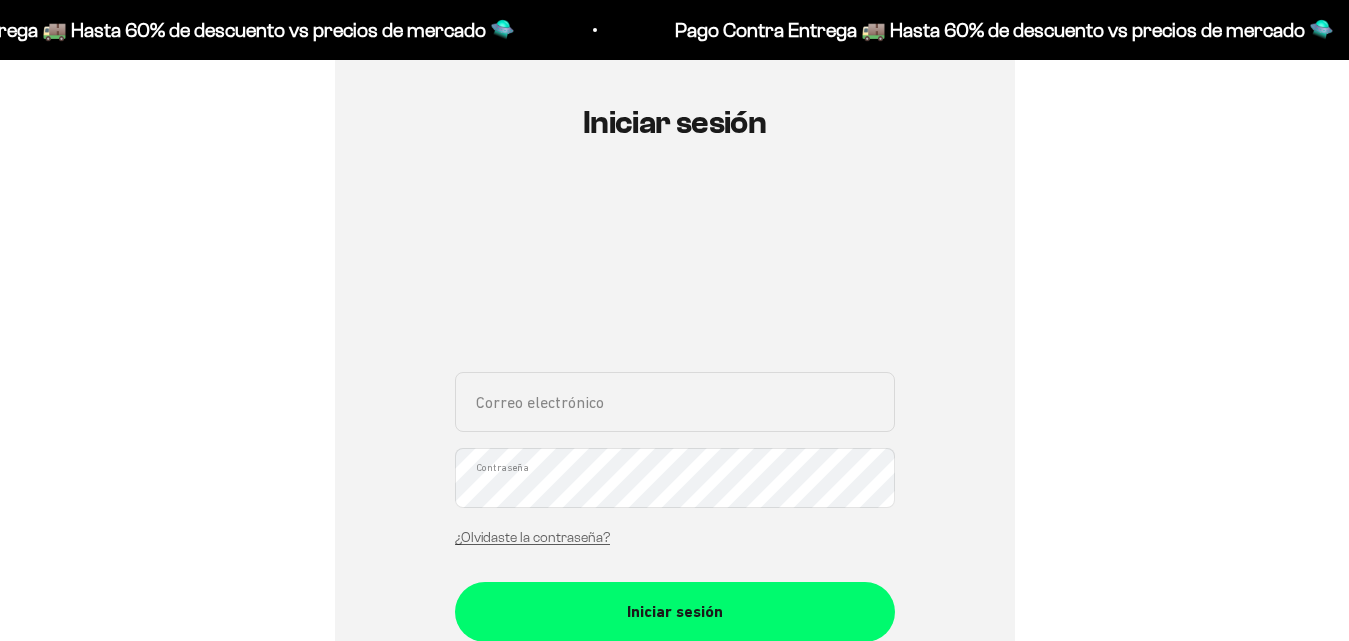scroll, scrollTop: 500, scrollLeft: 0, axis: vertical 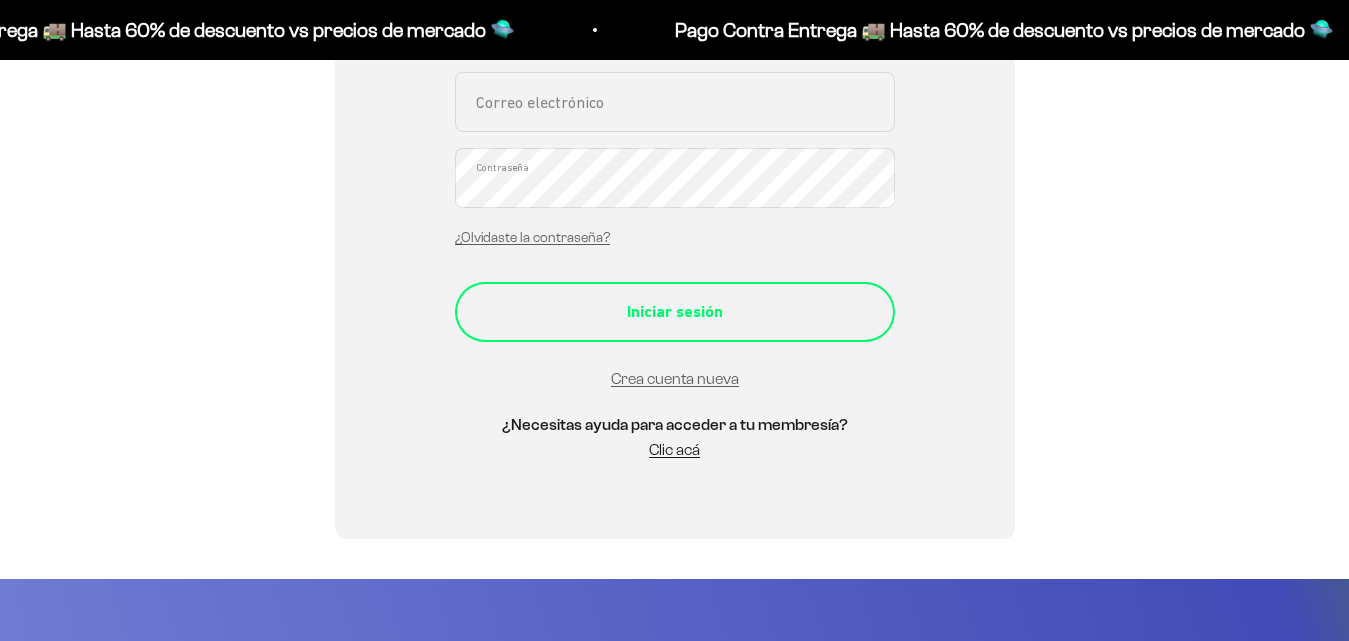 type on "julianvasquez22@hotmail.com" 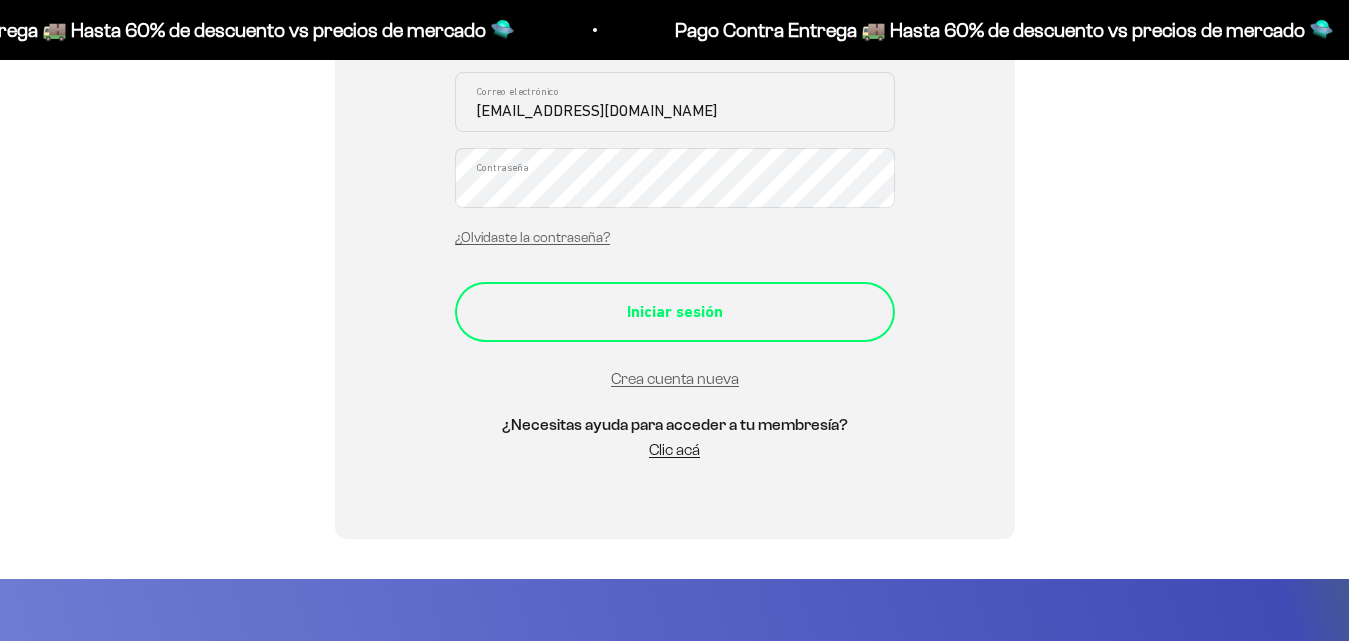 click on "Iniciar sesión" at bounding box center (675, 312) 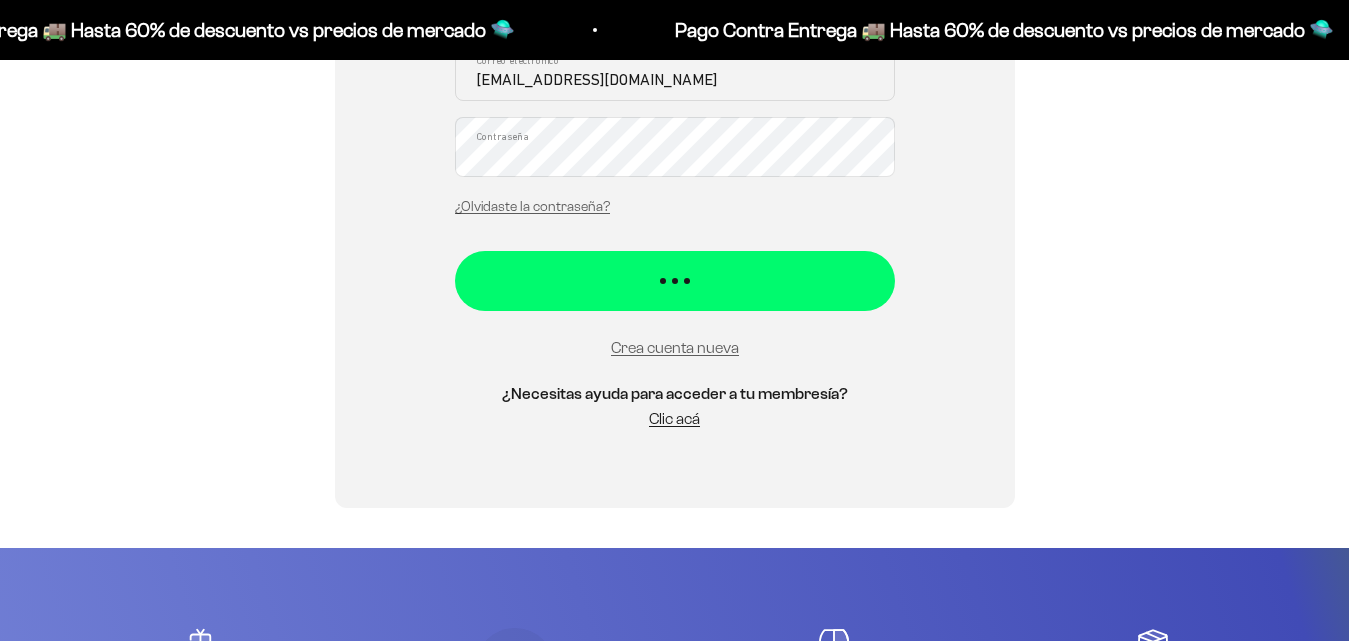 scroll, scrollTop: 263, scrollLeft: 0, axis: vertical 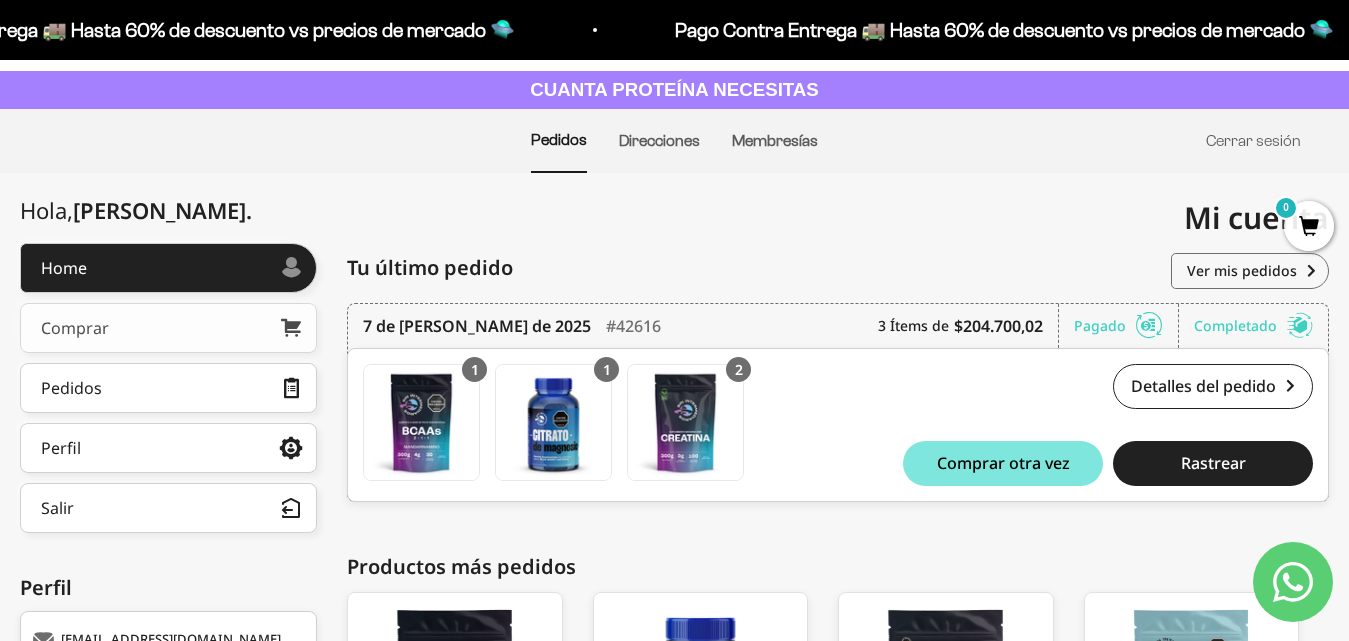 click on "Comprar" at bounding box center [168, 328] 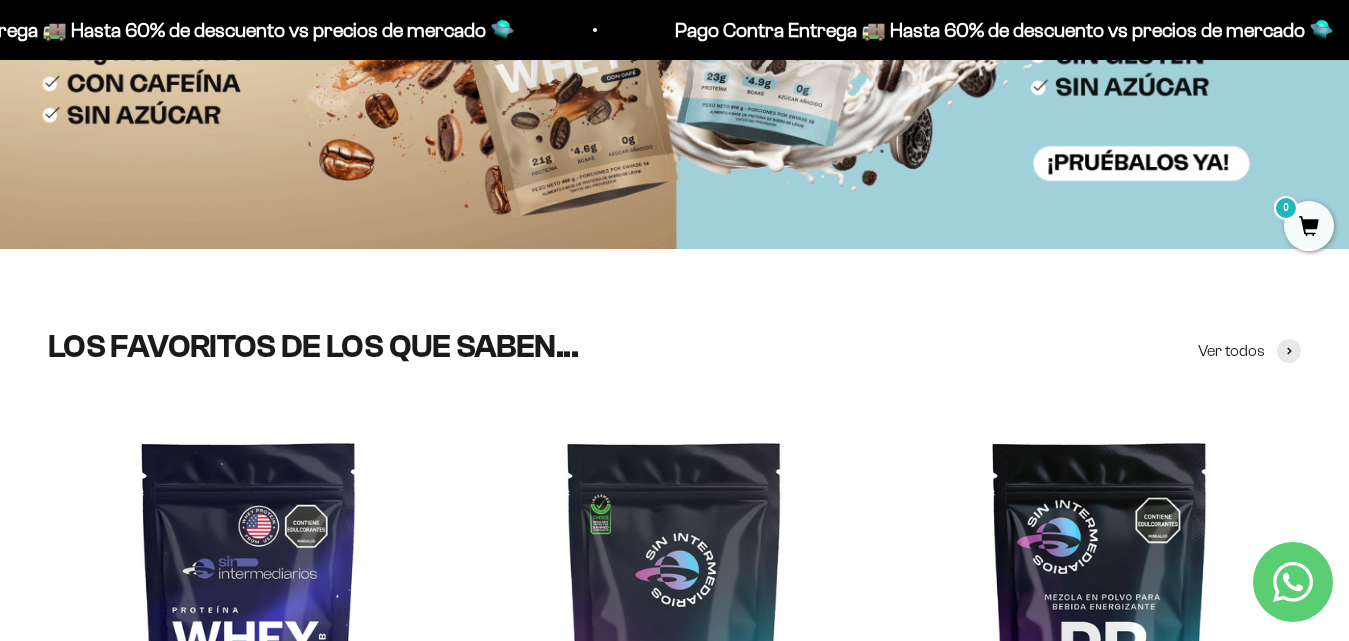 scroll, scrollTop: 0, scrollLeft: 0, axis: both 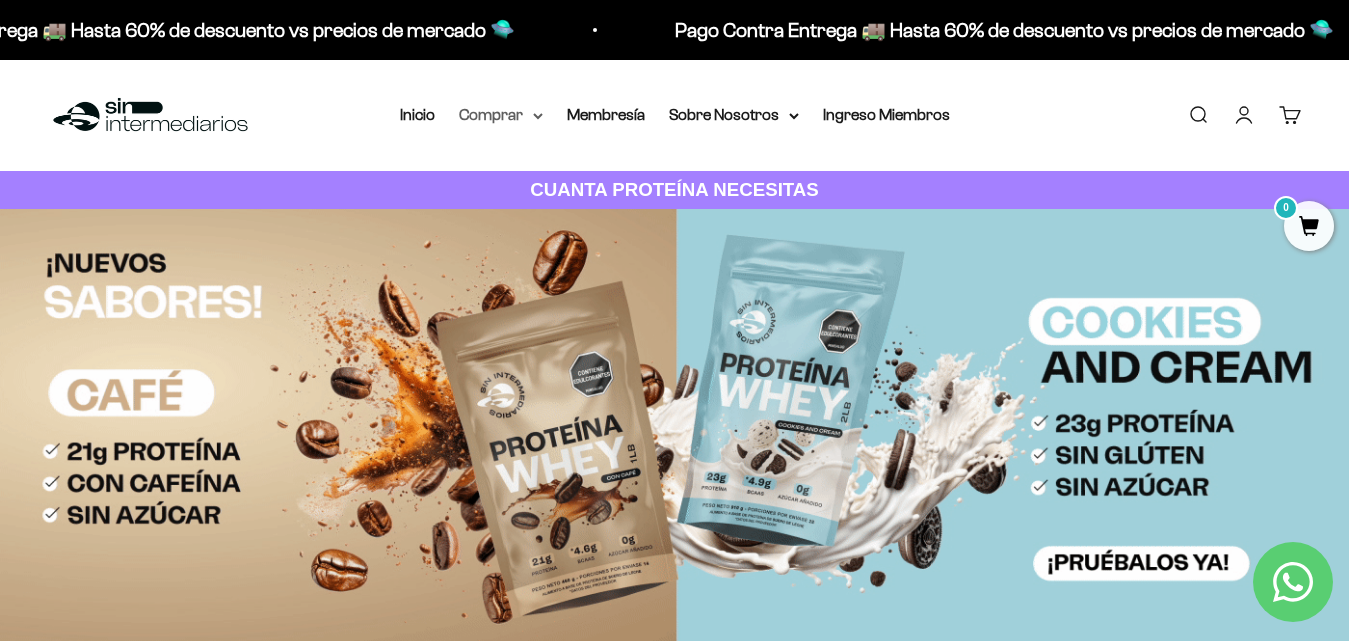 click on "Comprar" at bounding box center [501, 115] 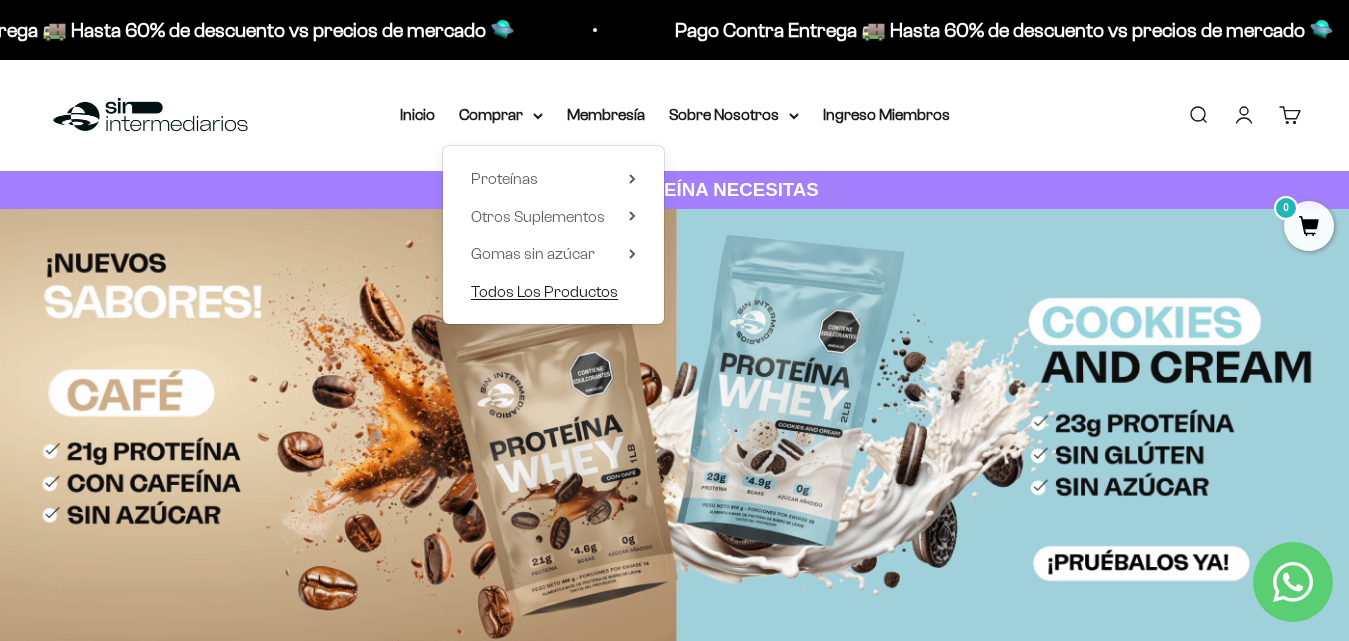 click on "Todos Los Productos" at bounding box center [544, 291] 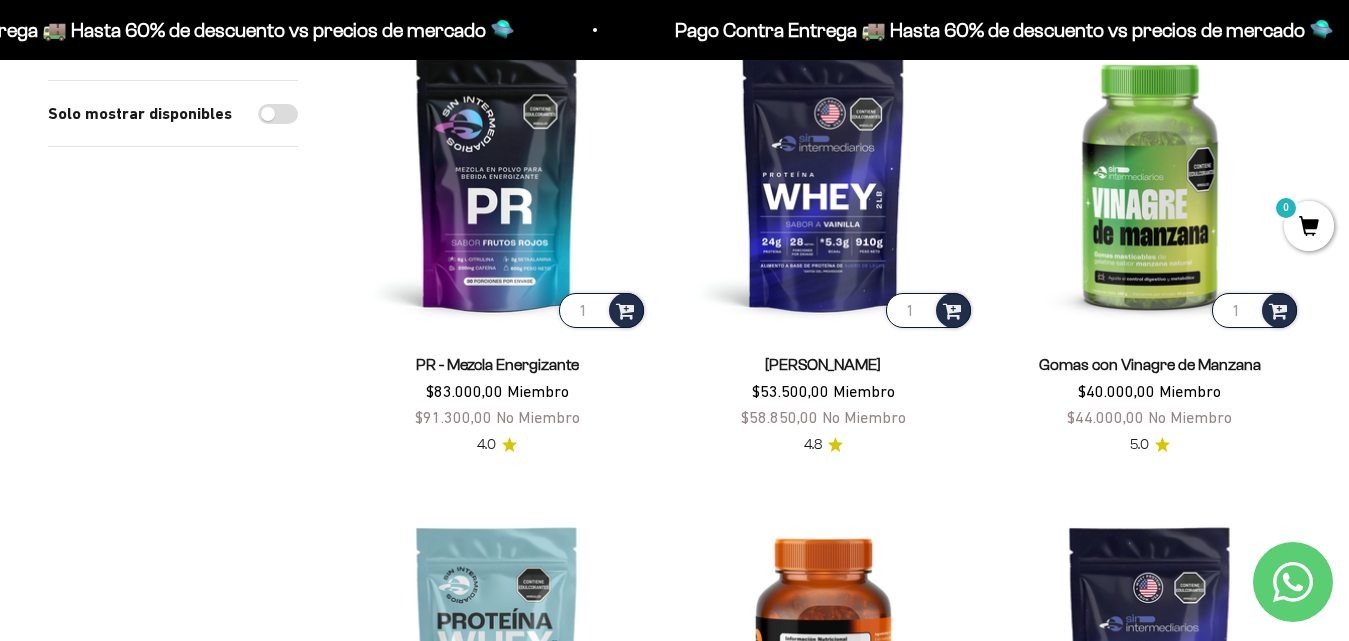 scroll, scrollTop: 1700, scrollLeft: 0, axis: vertical 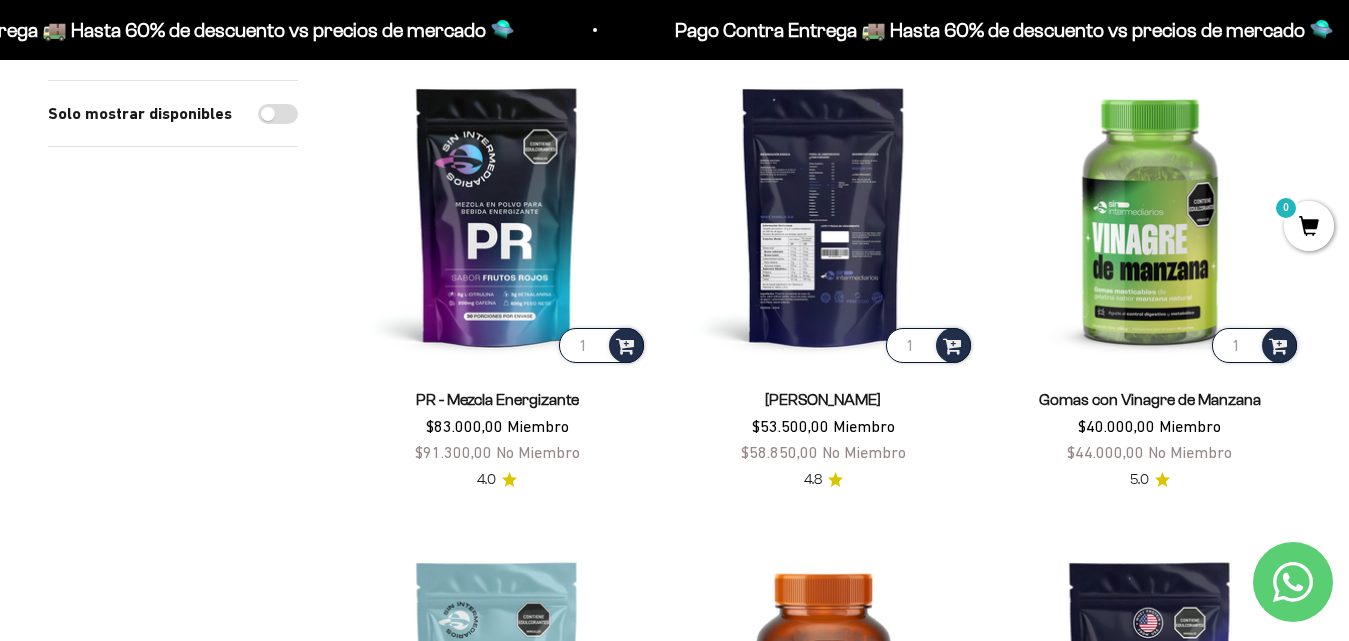 click at bounding box center [823, 216] 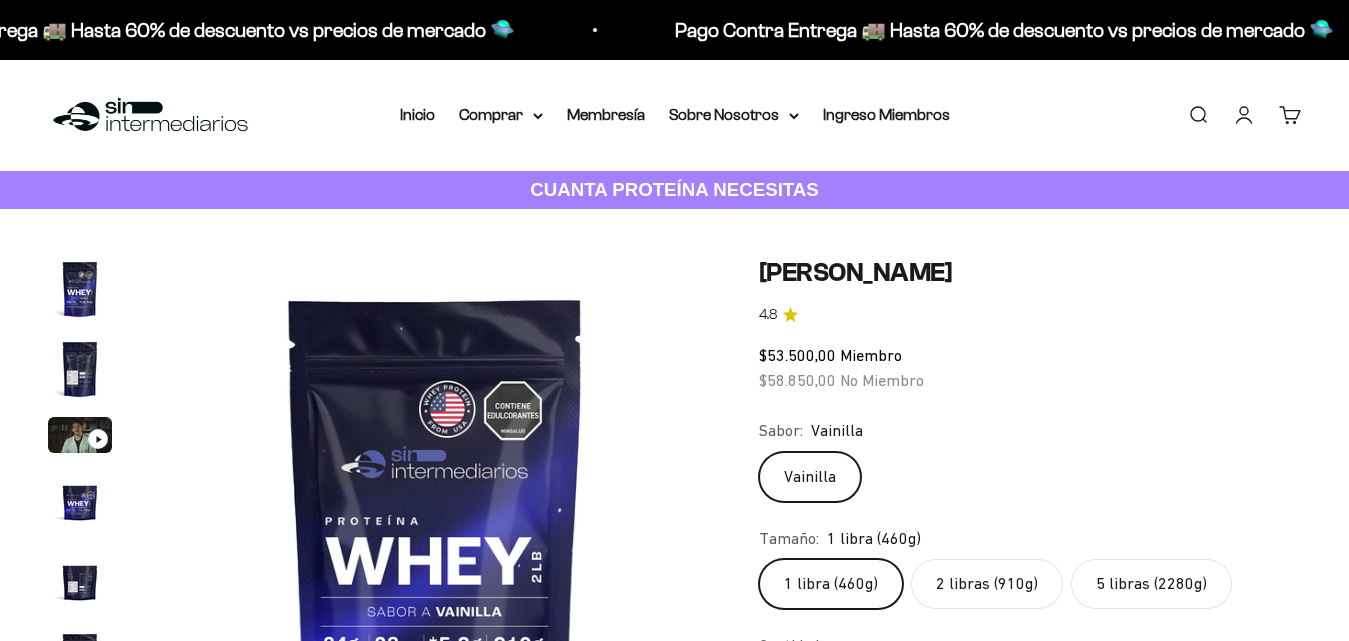 scroll, scrollTop: 400, scrollLeft: 0, axis: vertical 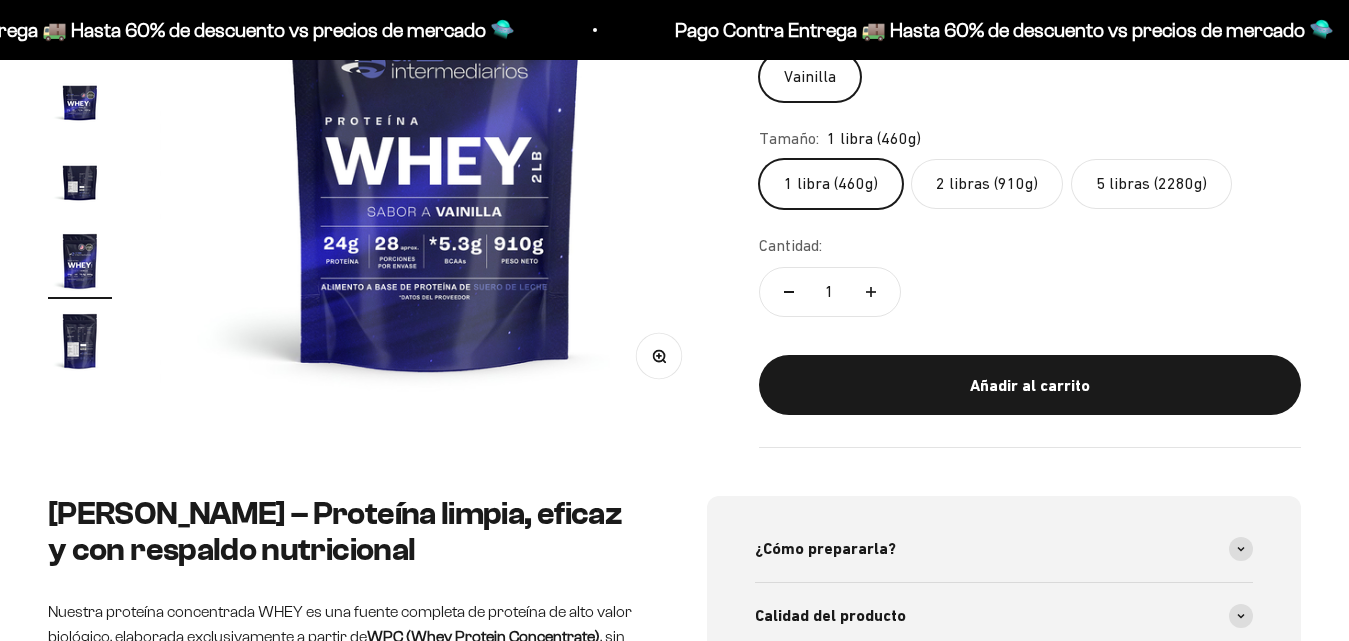 click on "2 libras (910g)" 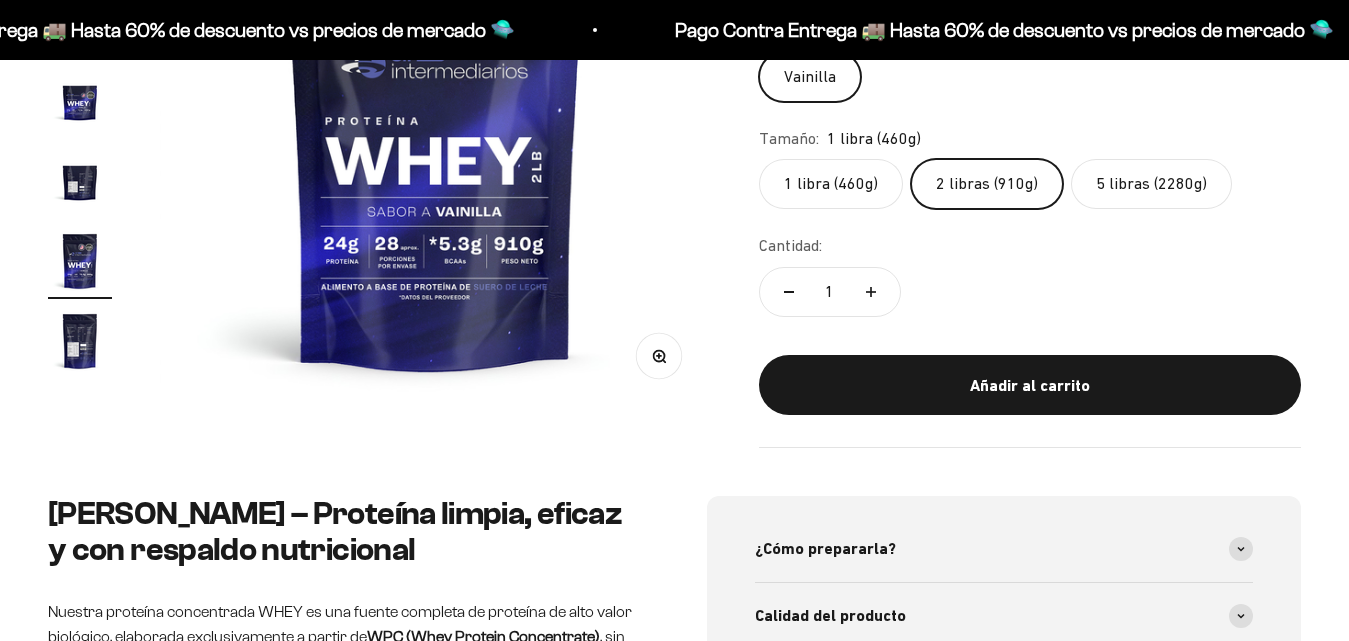 click 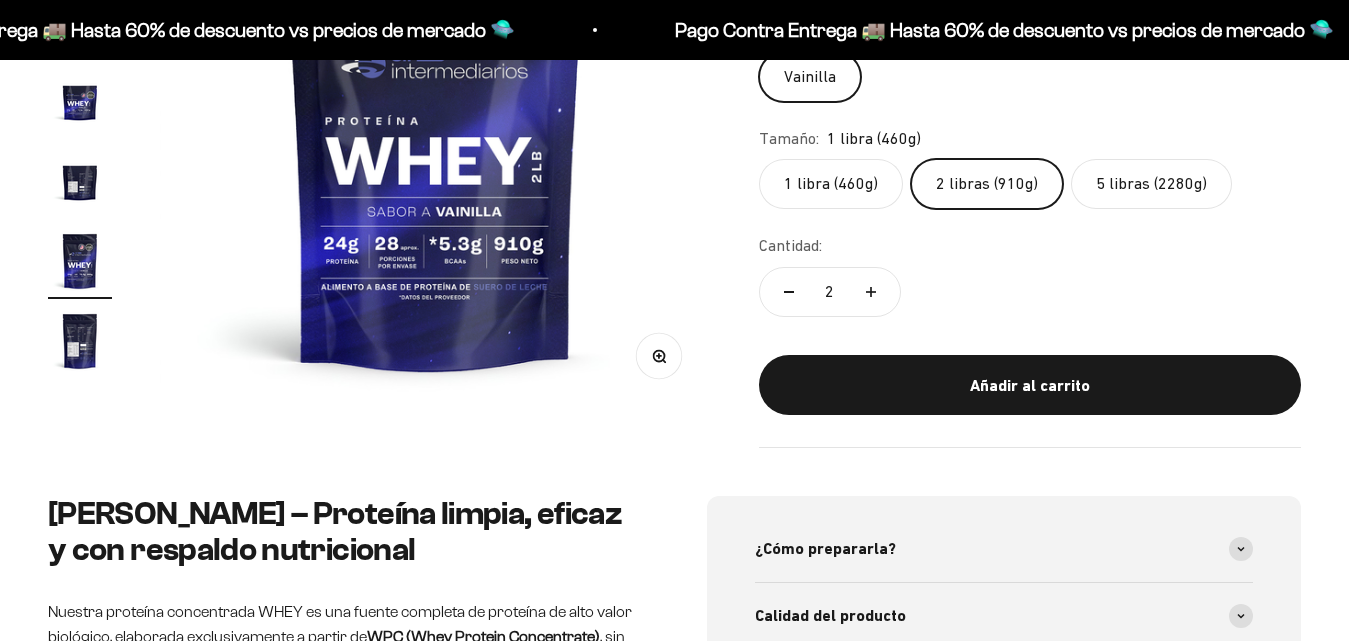 scroll, scrollTop: 400, scrollLeft: 0, axis: vertical 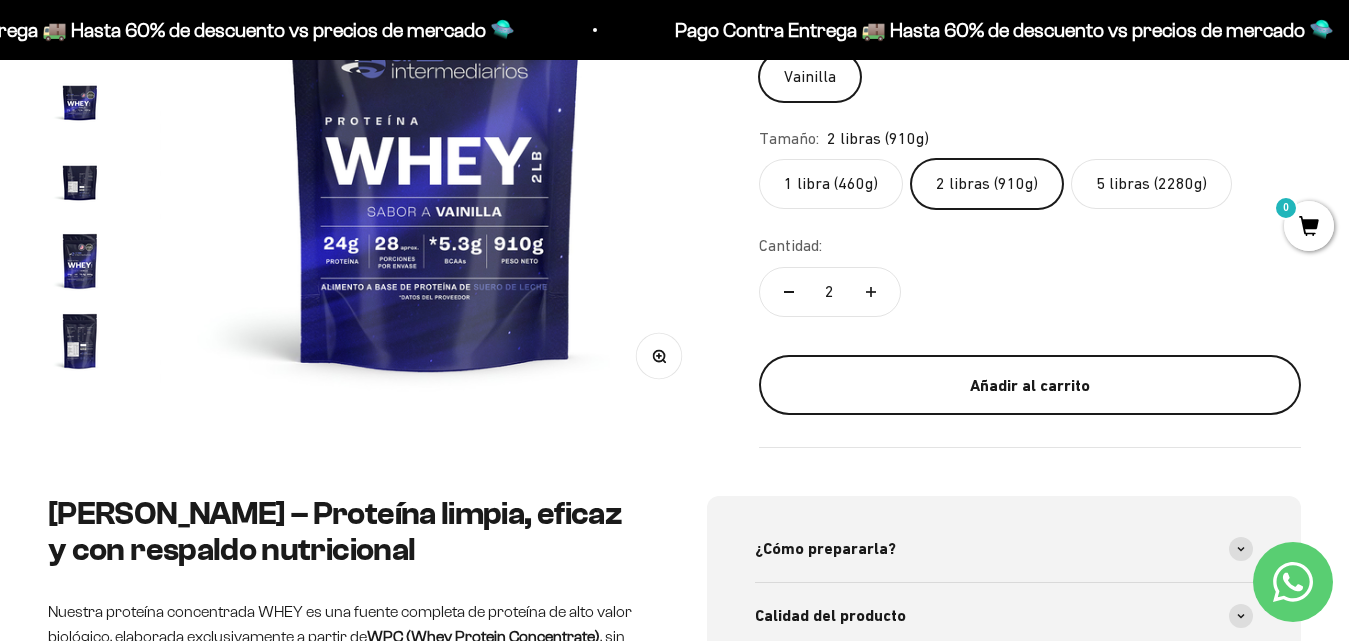click on "Añadir al carrito" at bounding box center [1030, 386] 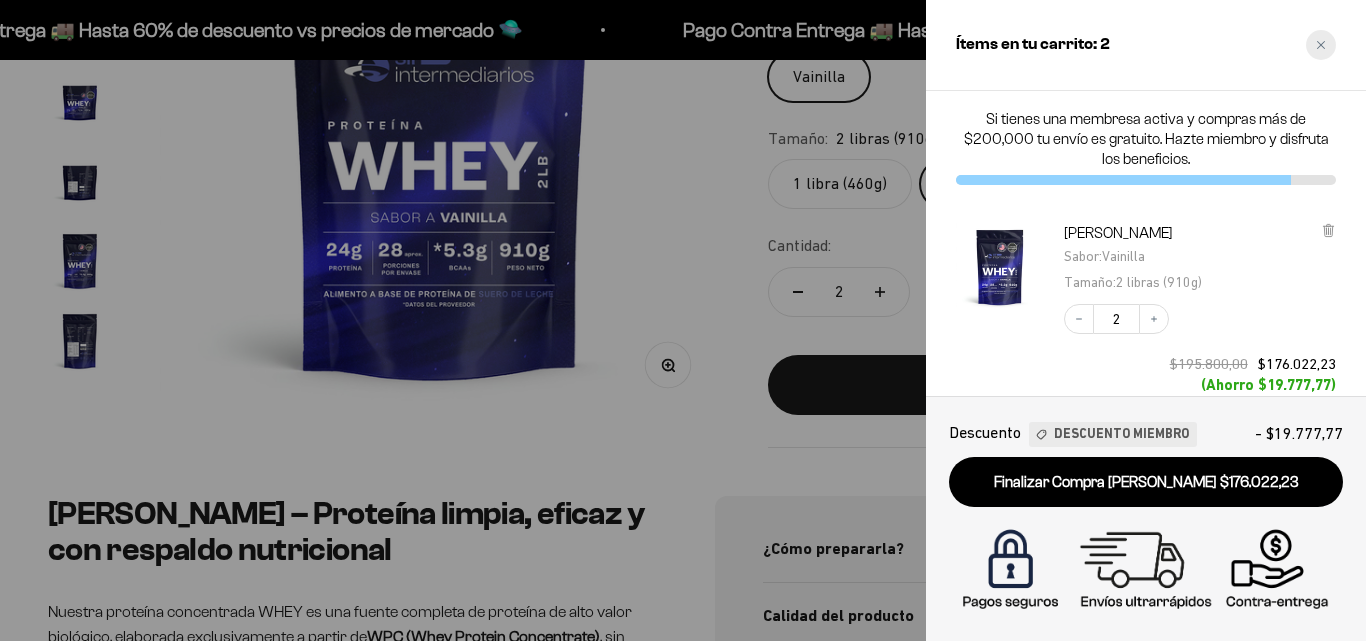 click 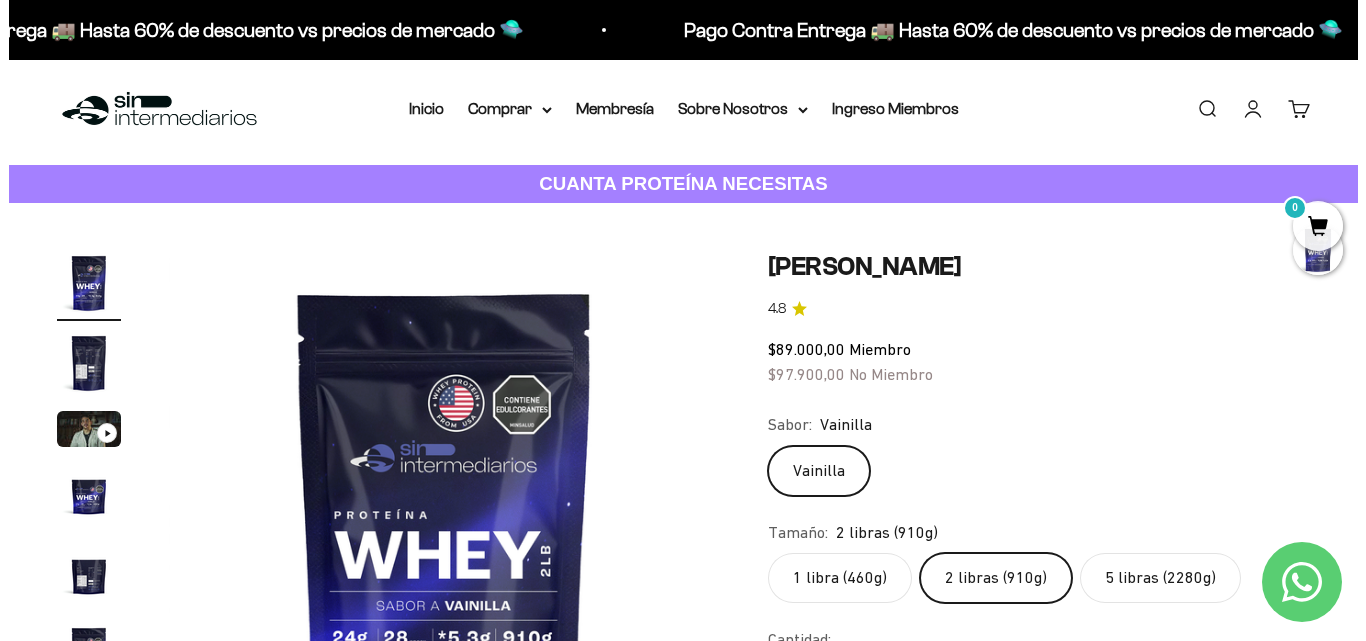 scroll, scrollTop: 400, scrollLeft: 0, axis: vertical 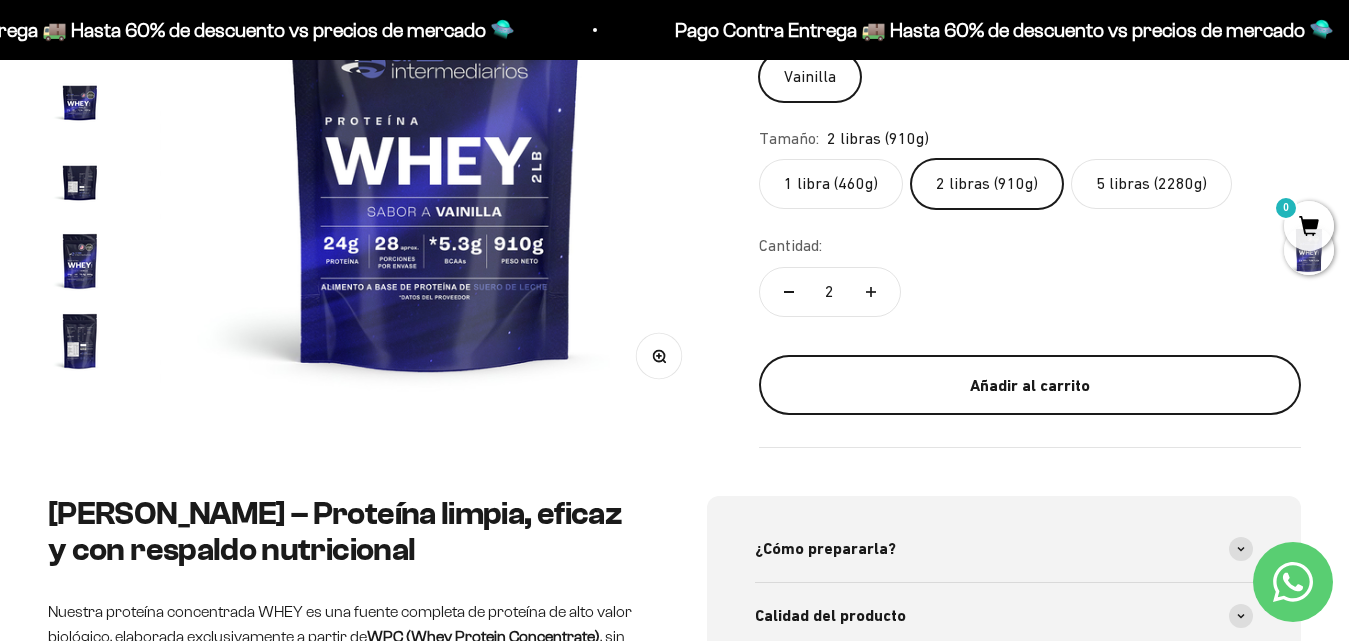 click on "Añadir al carrito" at bounding box center (1030, 386) 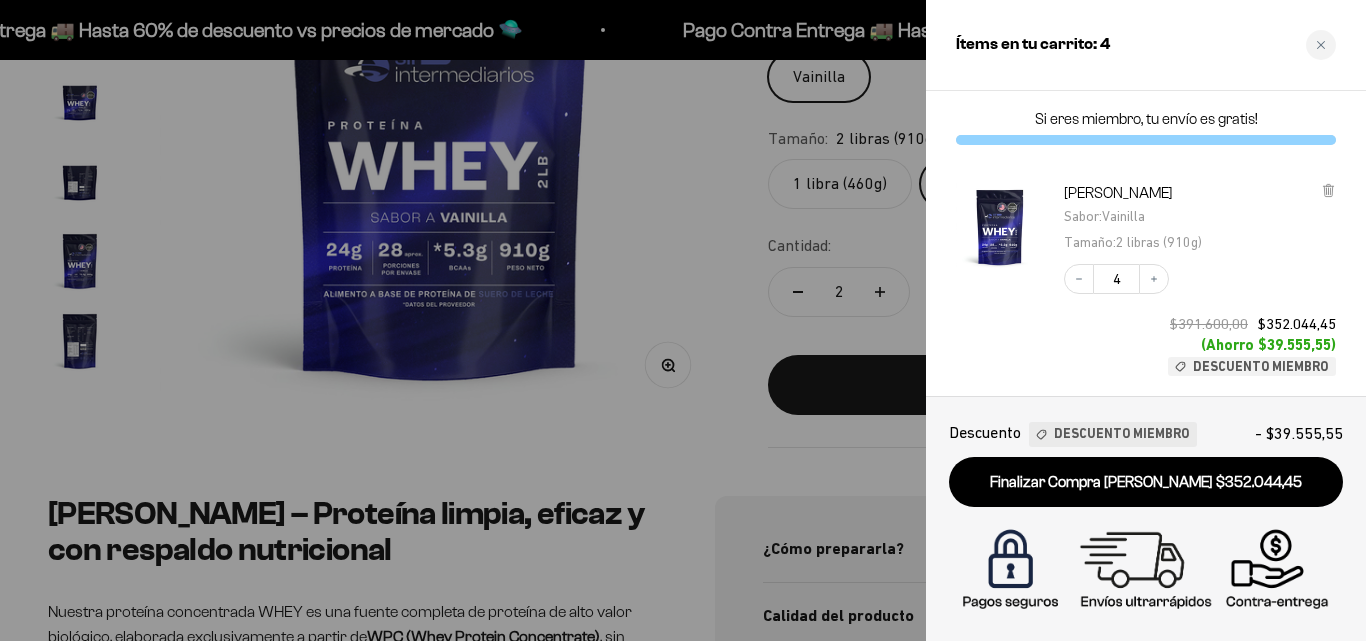 click at bounding box center [683, 320] 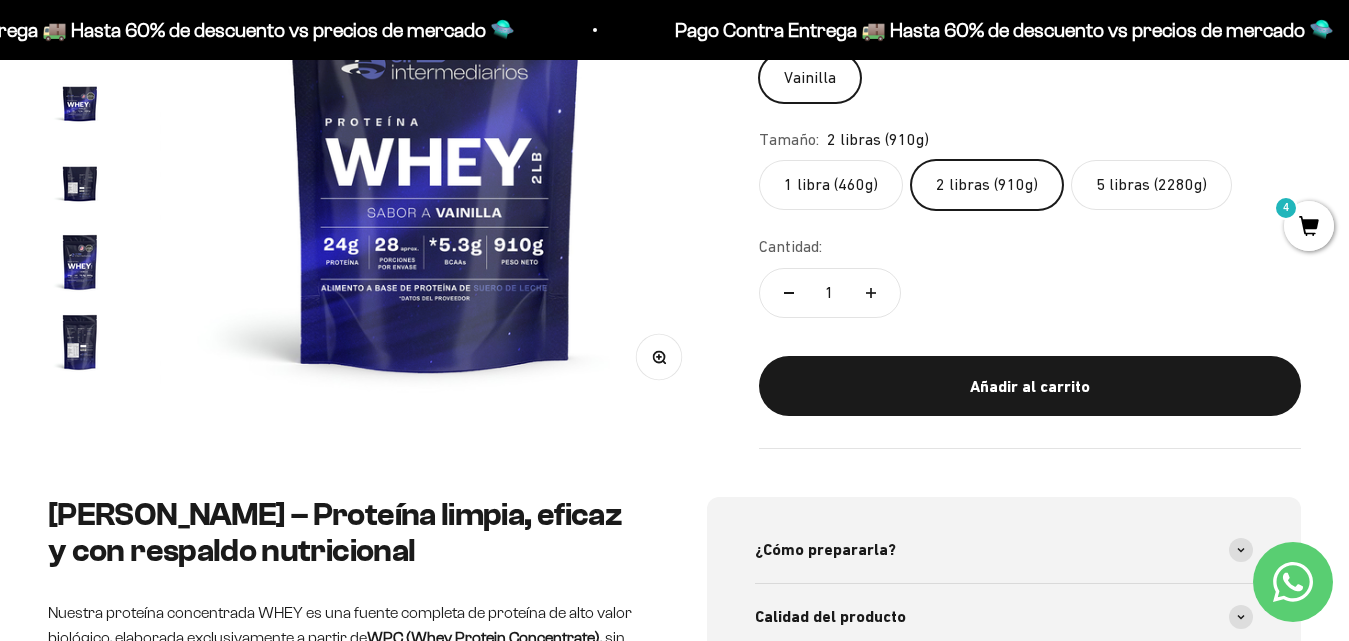 scroll, scrollTop: 399, scrollLeft: 0, axis: vertical 